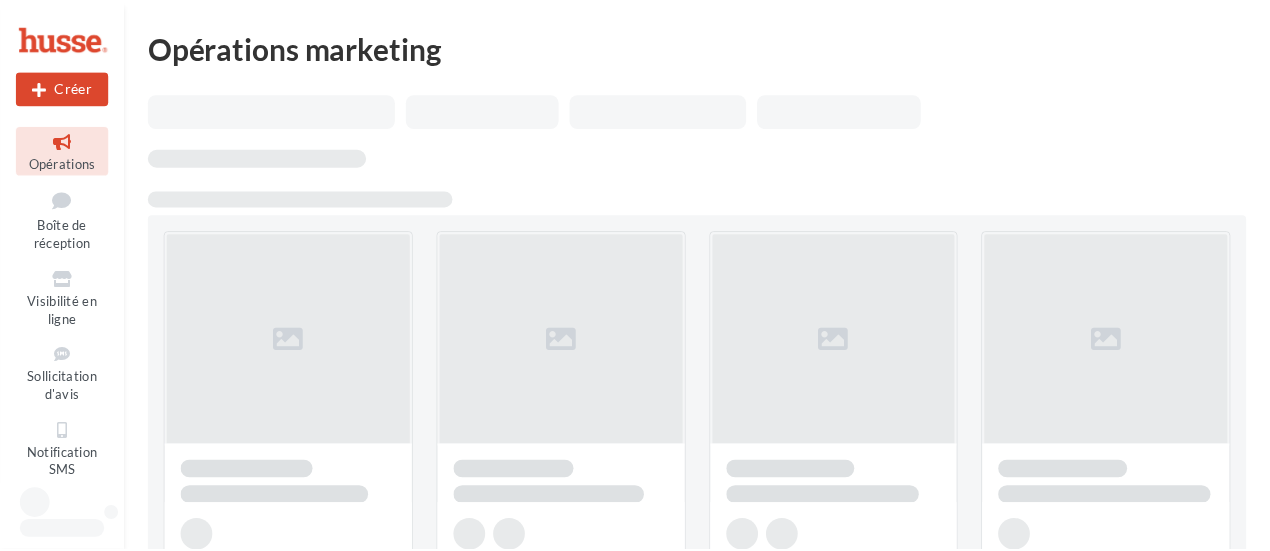 scroll, scrollTop: 0, scrollLeft: 0, axis: both 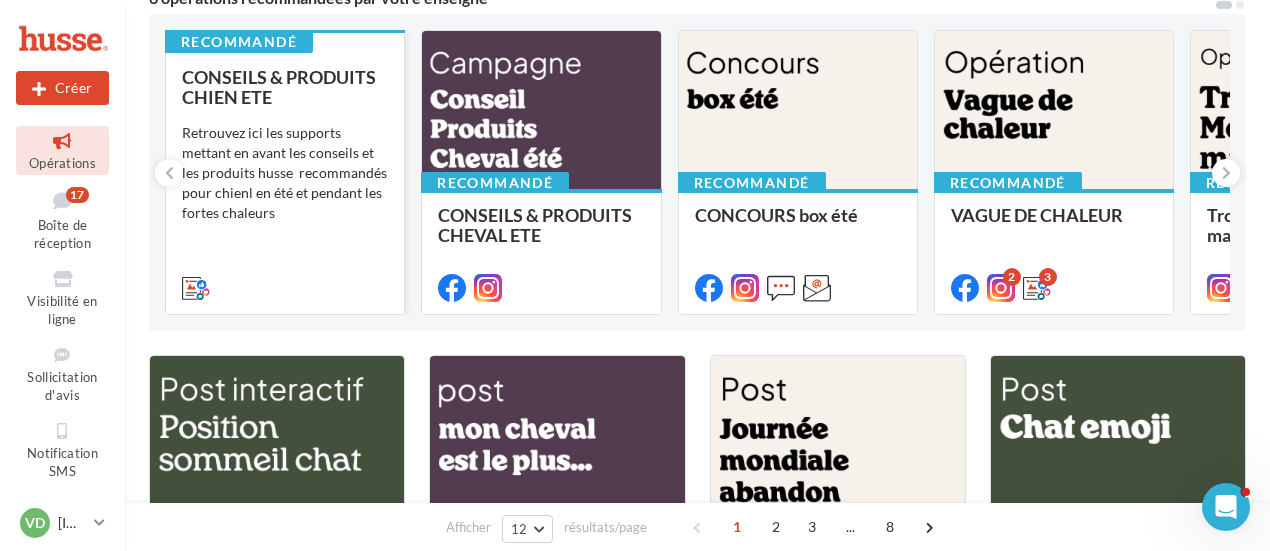 click on "Retrouvez ici les supports mettant en avant les conseils et les produits husse  recommandés pour chienl en été et pendant les fortes chaleurs" at bounding box center [285, 173] 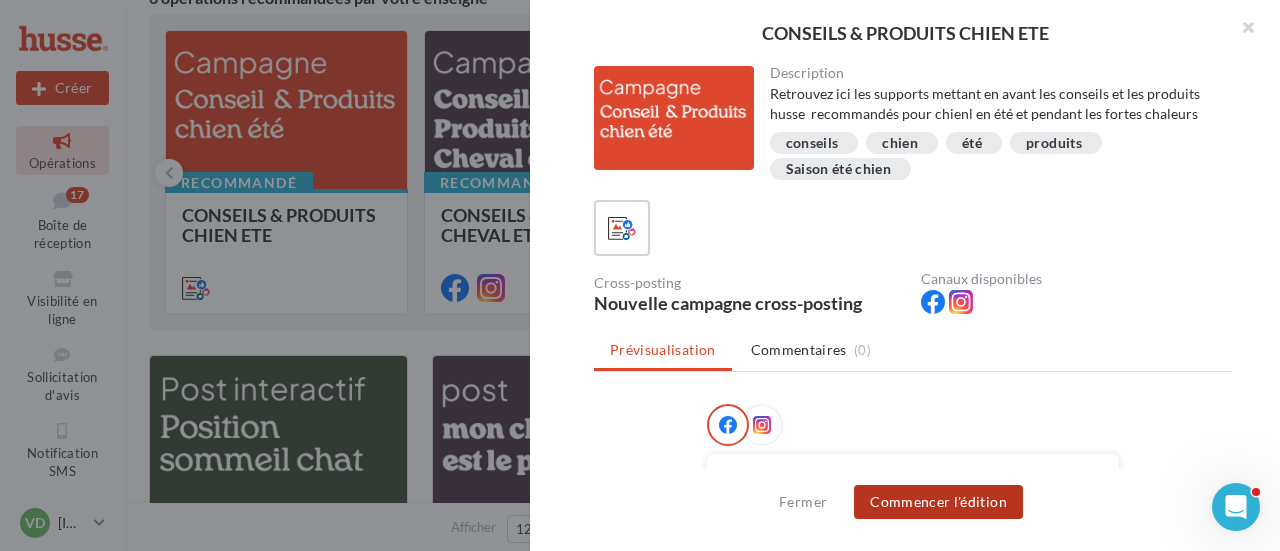 click on "Commencer l'édition" at bounding box center (938, 502) 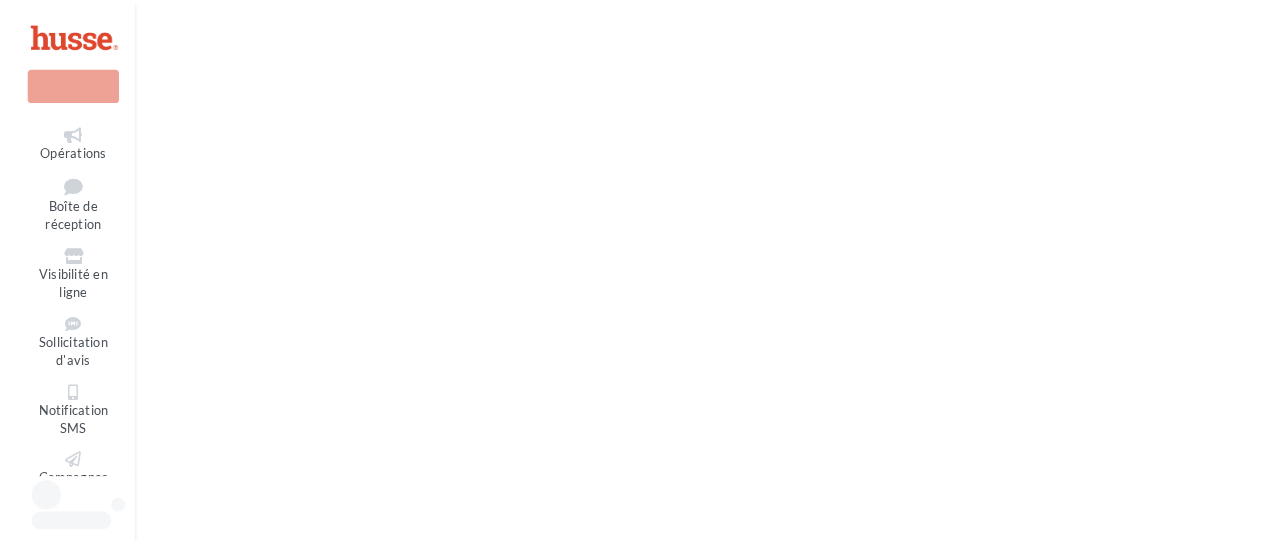 scroll, scrollTop: 0, scrollLeft: 0, axis: both 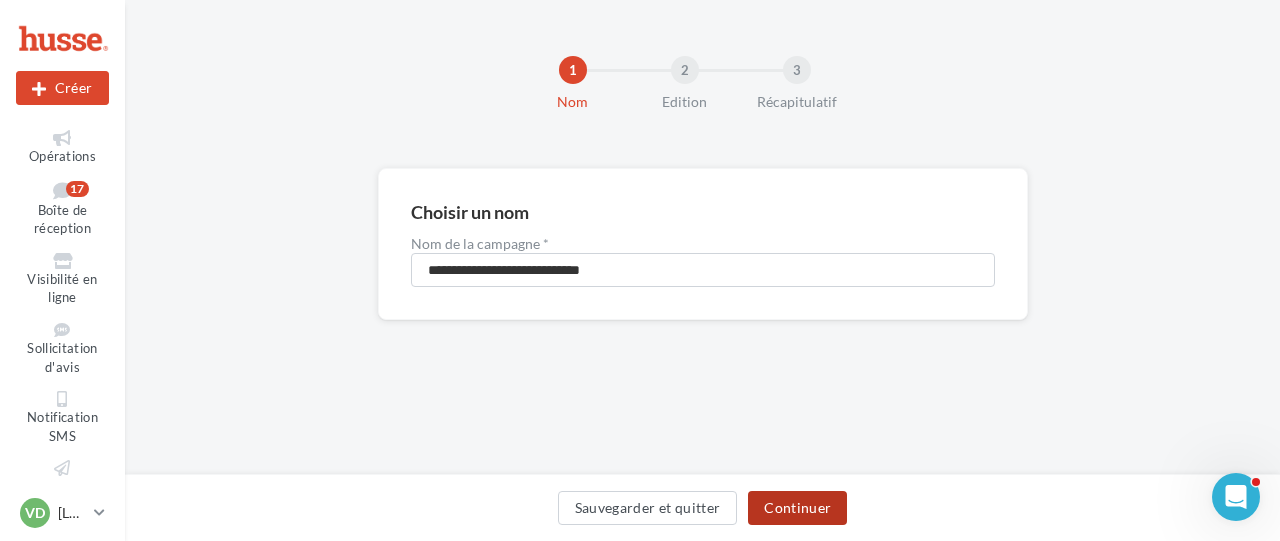 click on "Continuer" at bounding box center (797, 508) 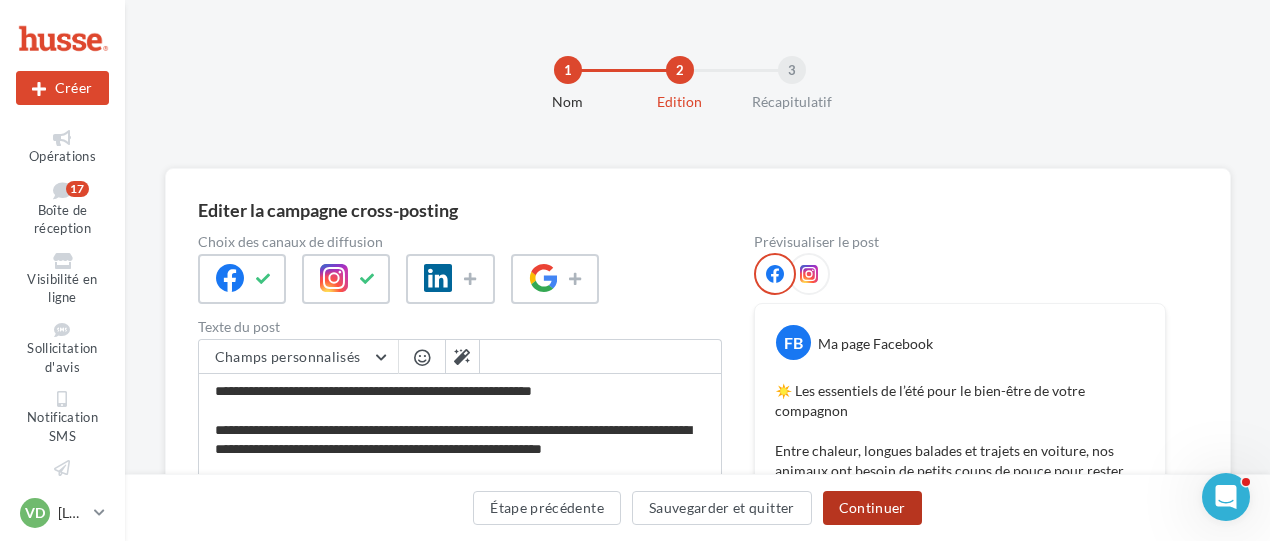click on "Continuer" at bounding box center [872, 508] 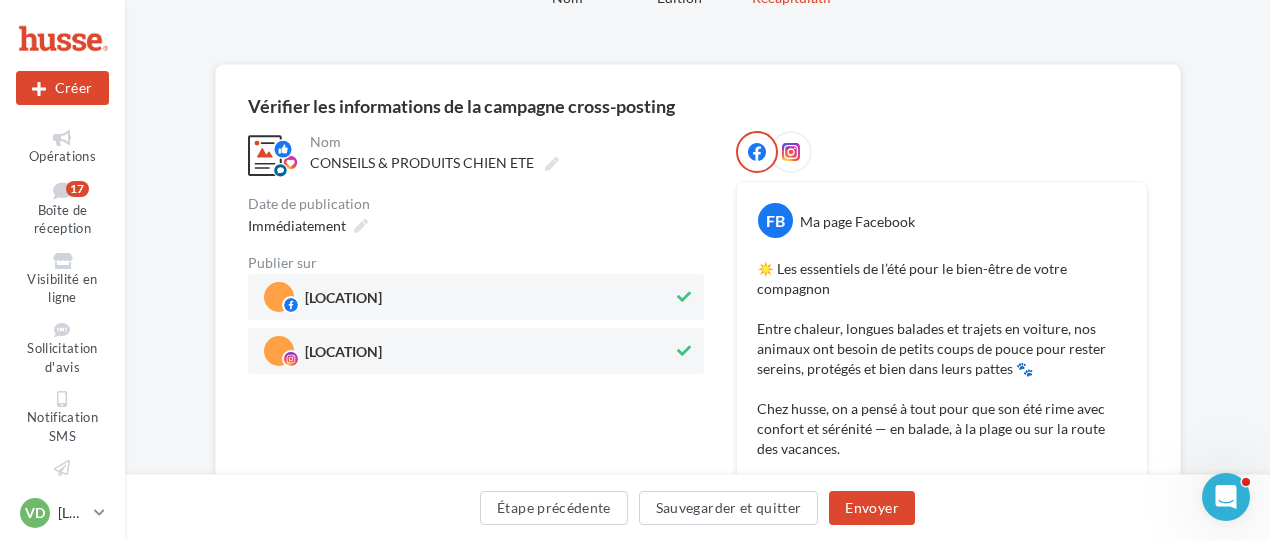 scroll, scrollTop: 200, scrollLeft: 0, axis: vertical 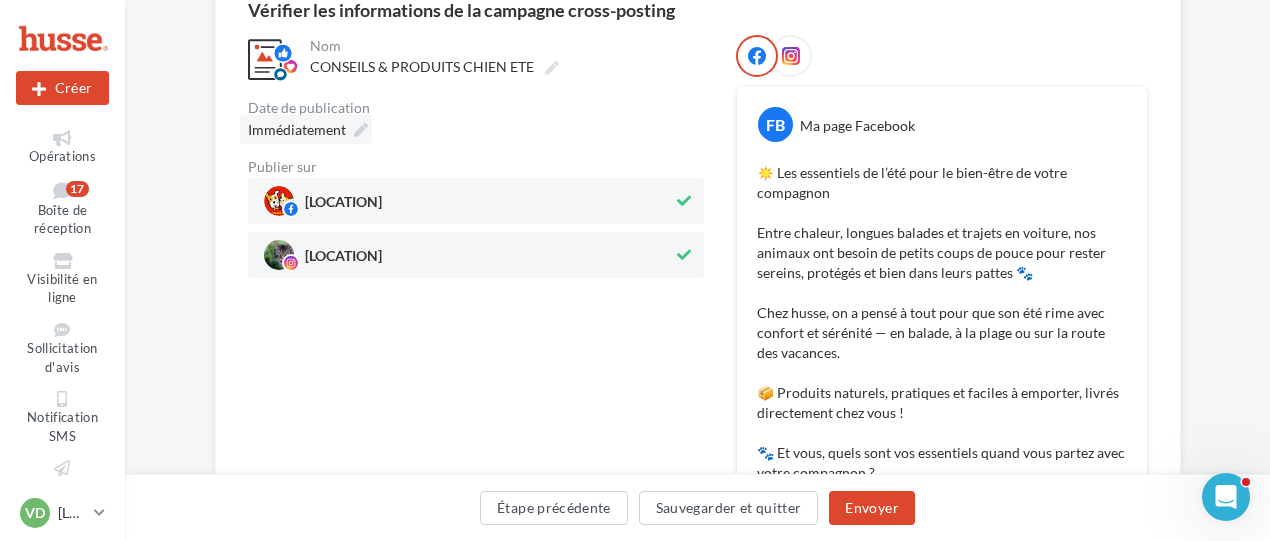 click on "Immédiatement" at bounding box center (306, 129) 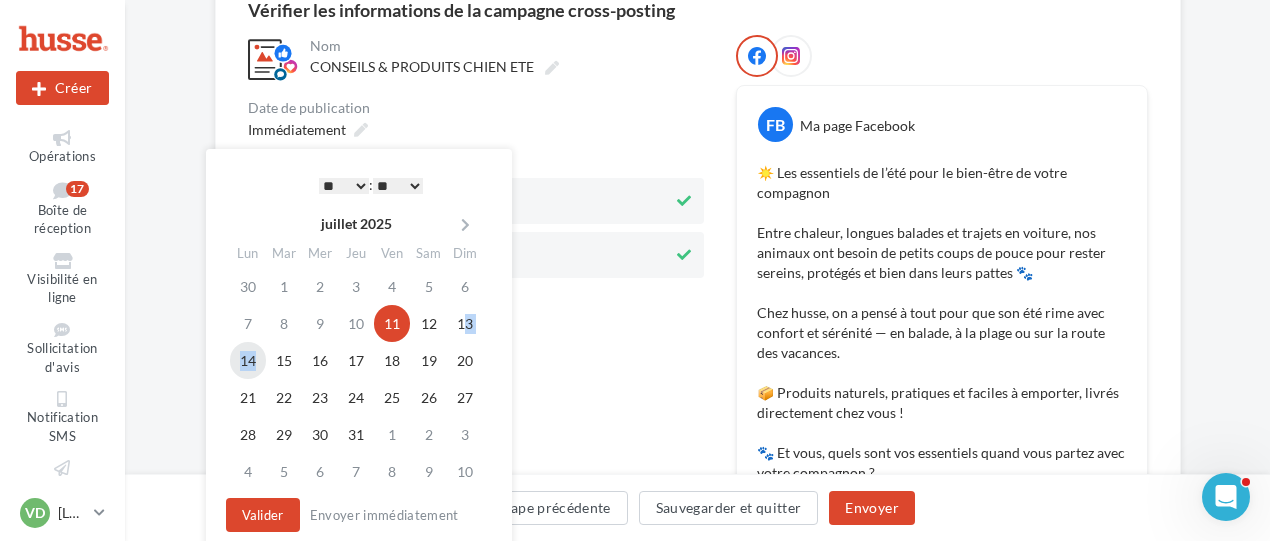 drag, startPoint x: 468, startPoint y: 321, endPoint x: 262, endPoint y: 353, distance: 208.47063 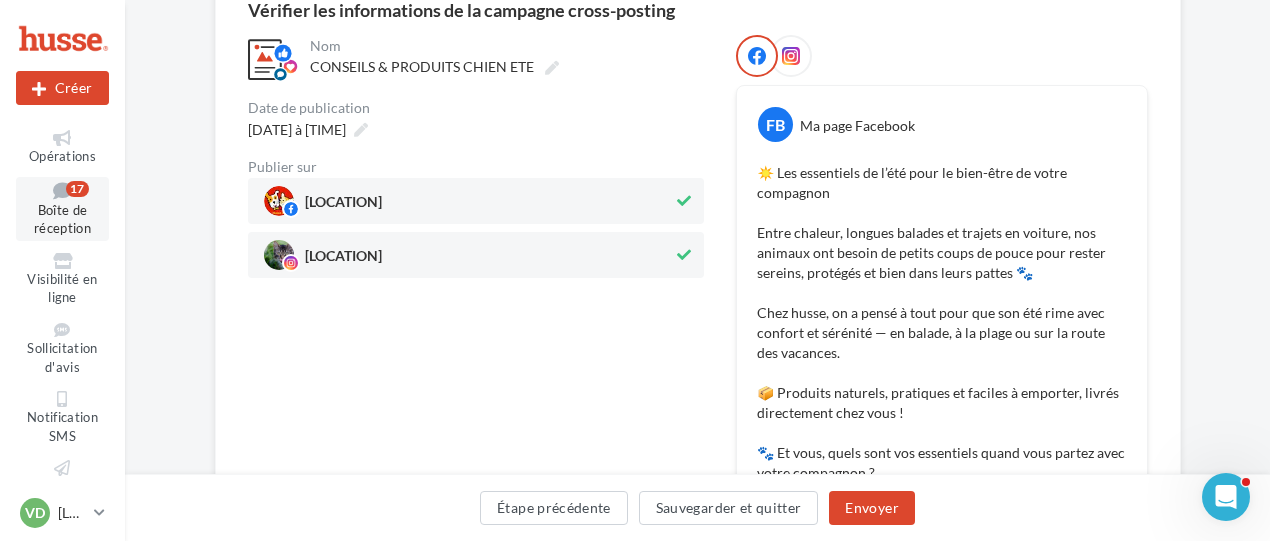 click on "Boîte de réception" at bounding box center [62, 219] 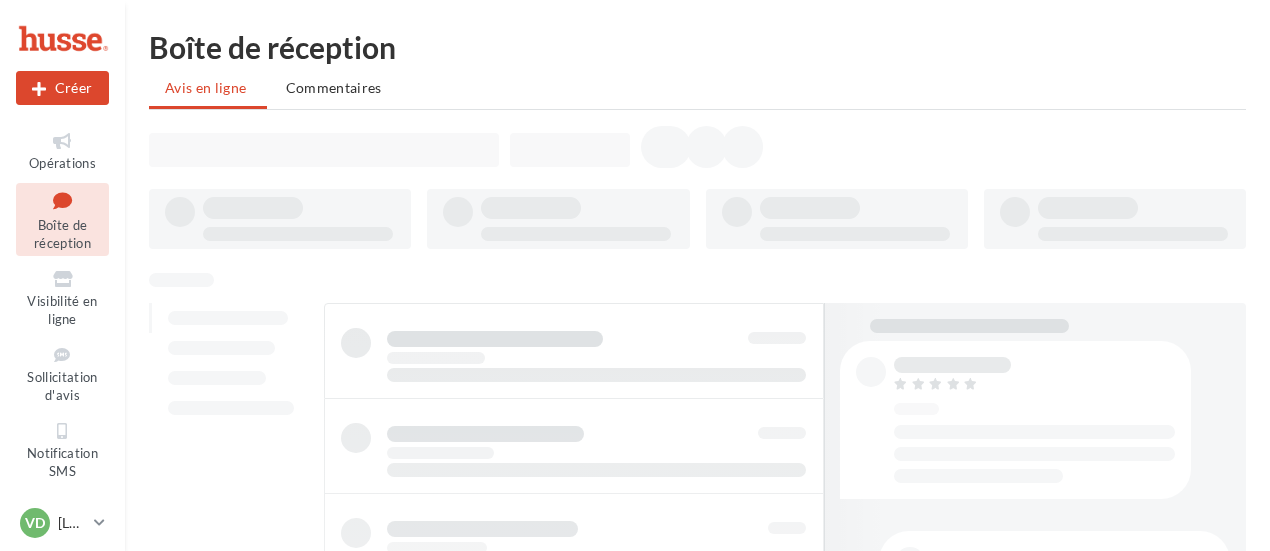 scroll, scrollTop: 0, scrollLeft: 0, axis: both 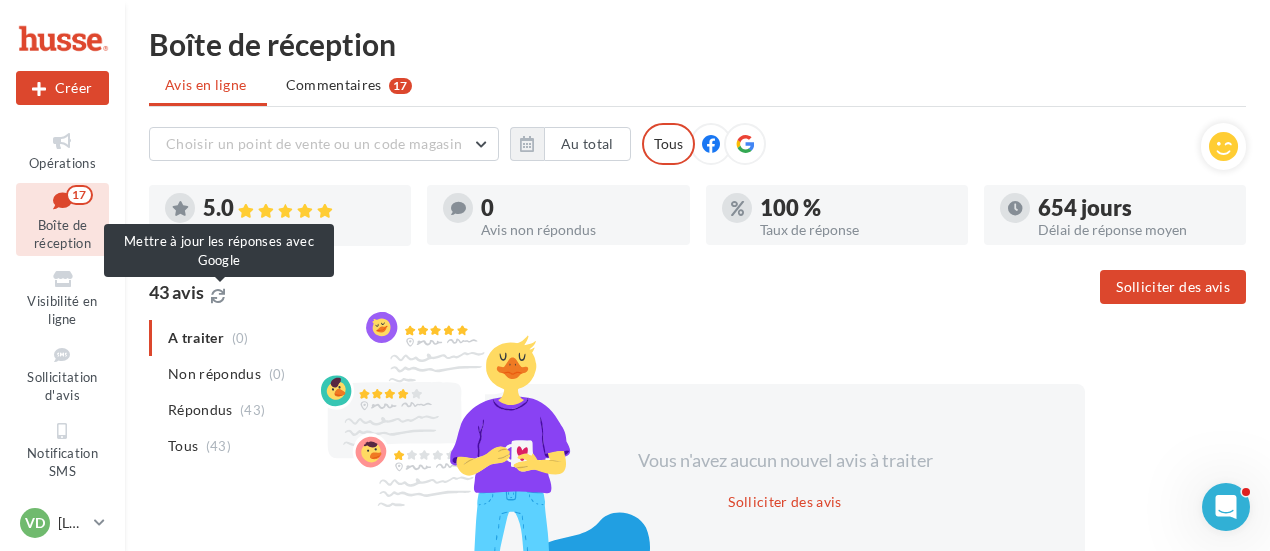 click at bounding box center (218, 296) 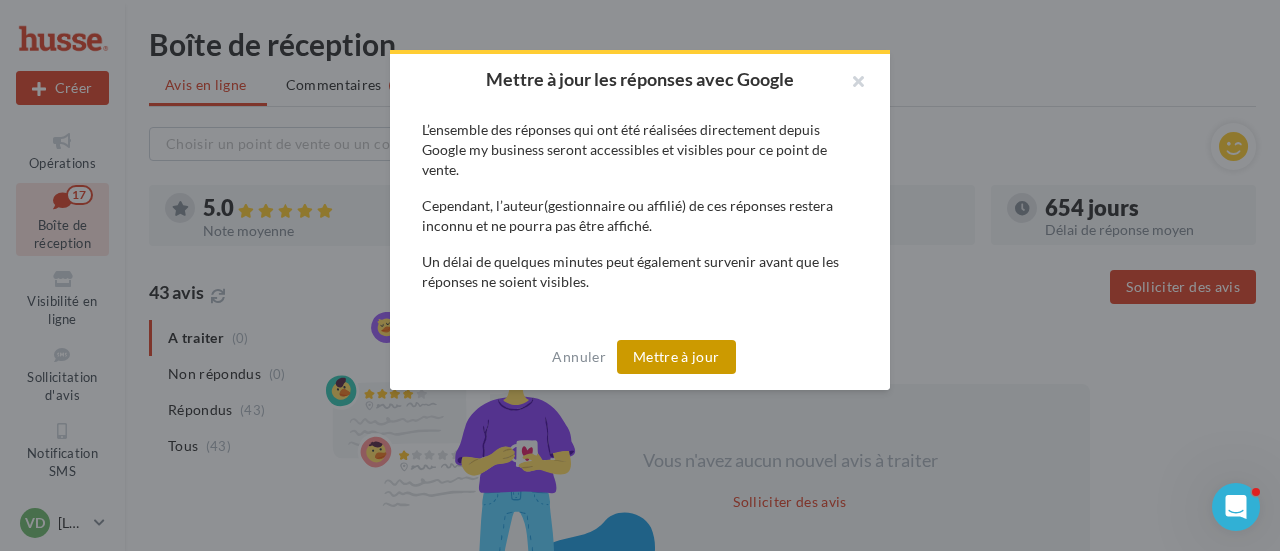 click on "Mettre à jour" at bounding box center (676, 357) 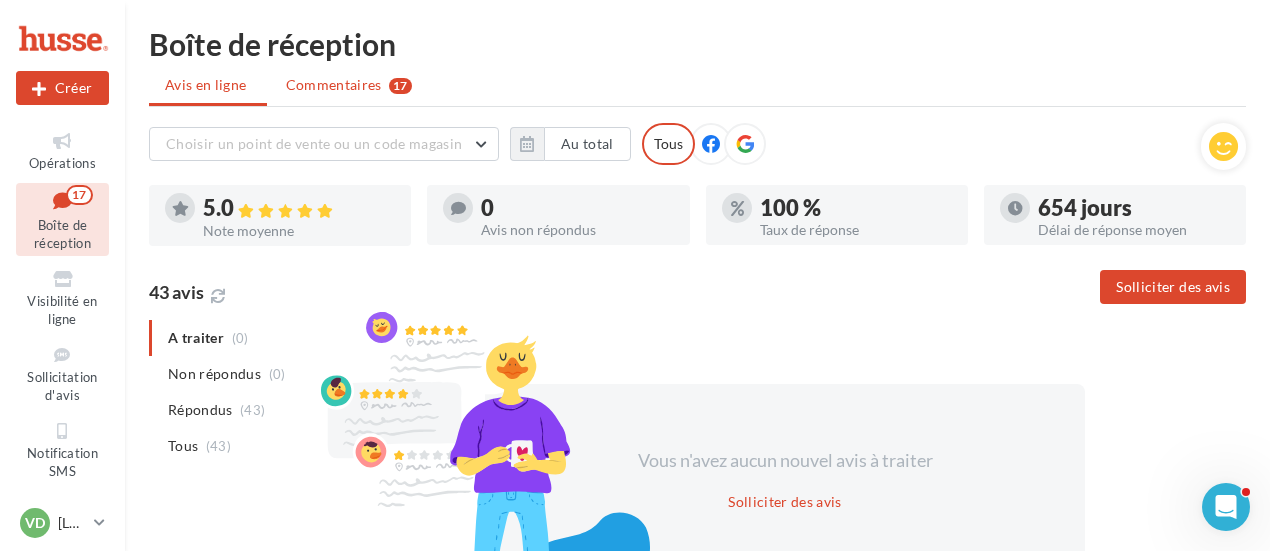 click on "Commentaires" at bounding box center (334, 85) 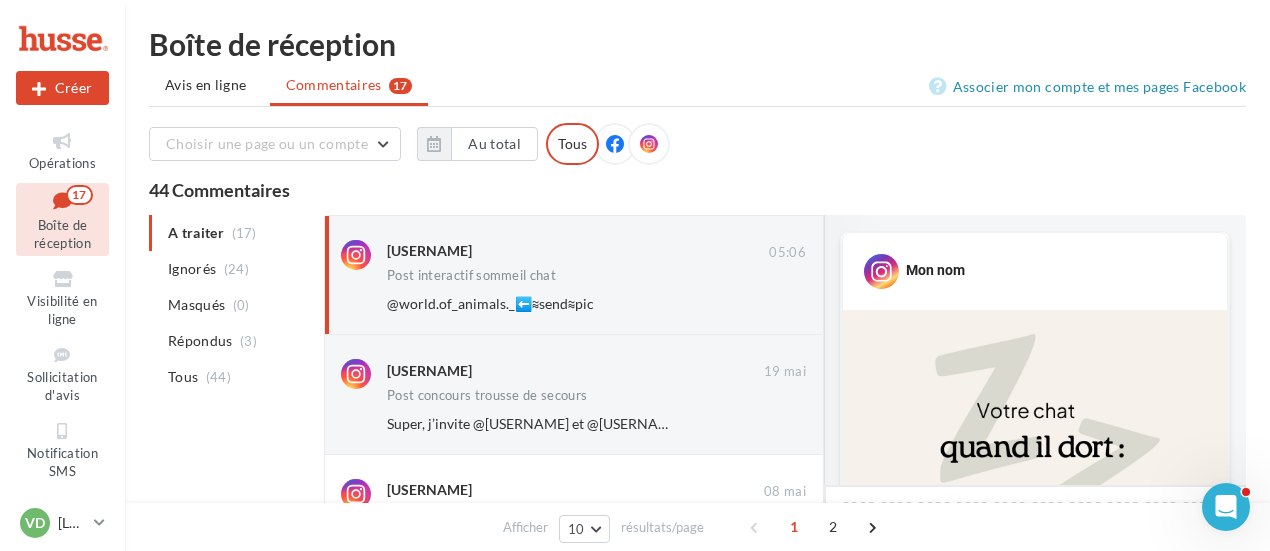 scroll, scrollTop: 966, scrollLeft: 0, axis: vertical 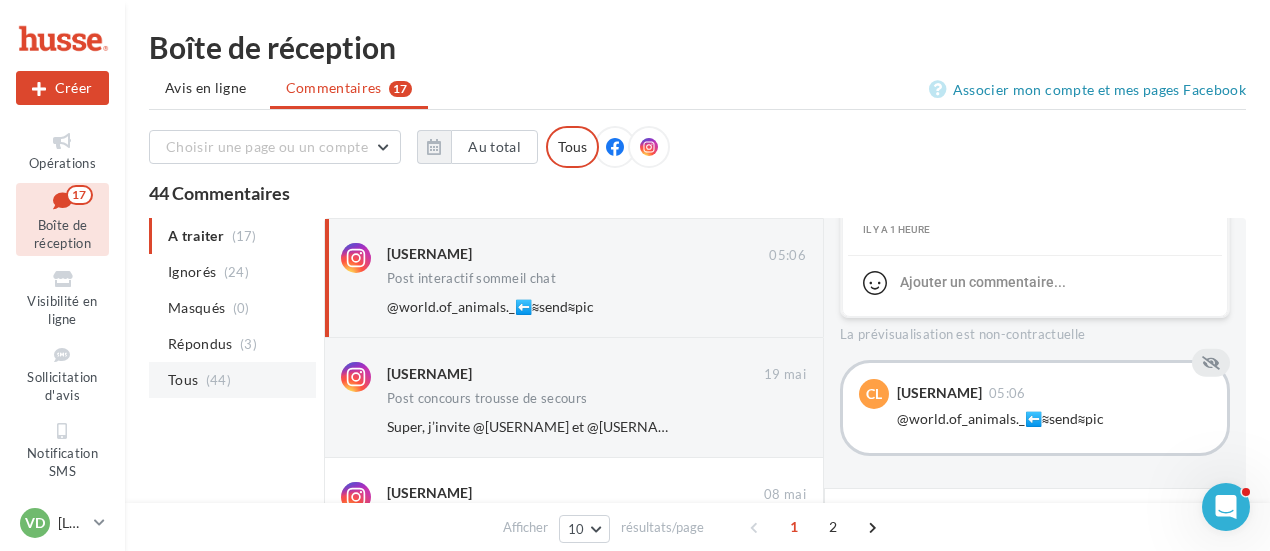 click on "Tous" at bounding box center [183, 380] 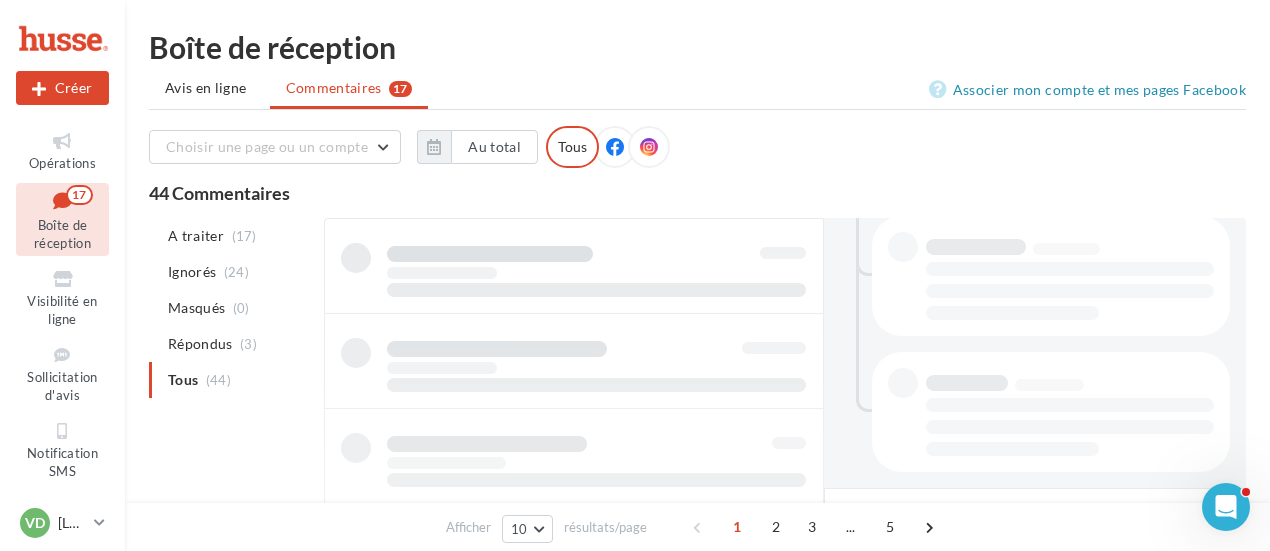 scroll, scrollTop: 549, scrollLeft: 0, axis: vertical 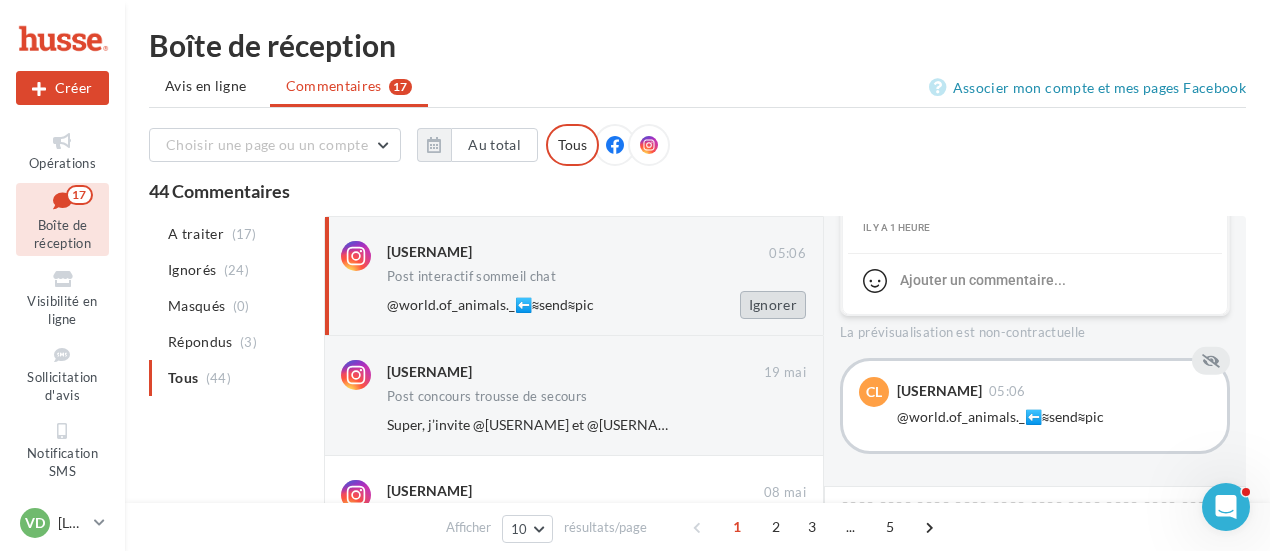 click on "Ignorer" at bounding box center [773, 305] 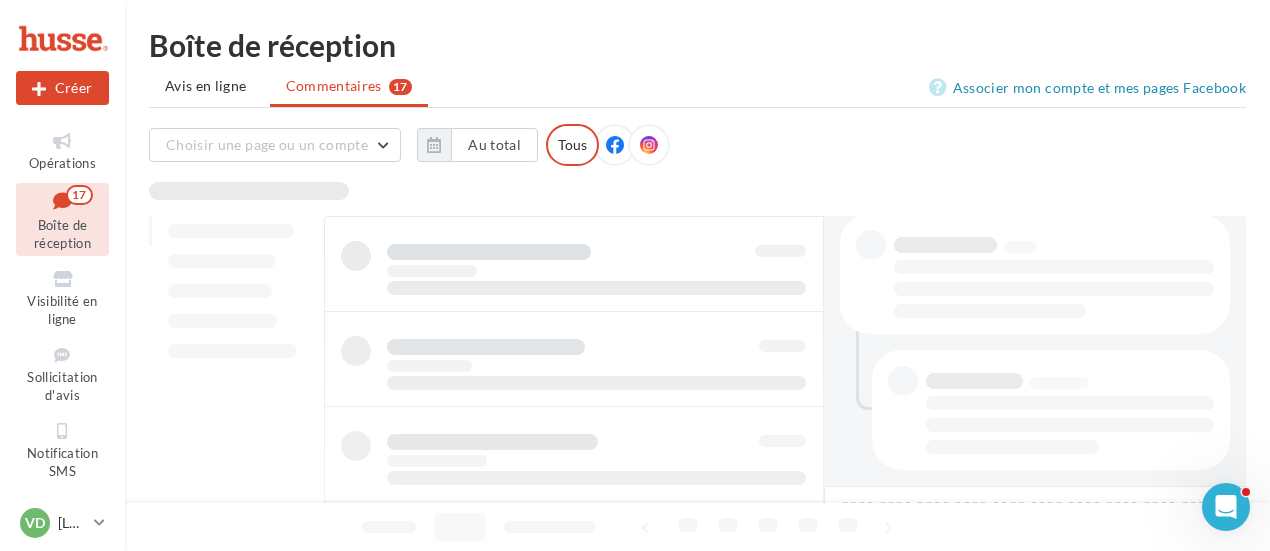 scroll, scrollTop: 413, scrollLeft: 0, axis: vertical 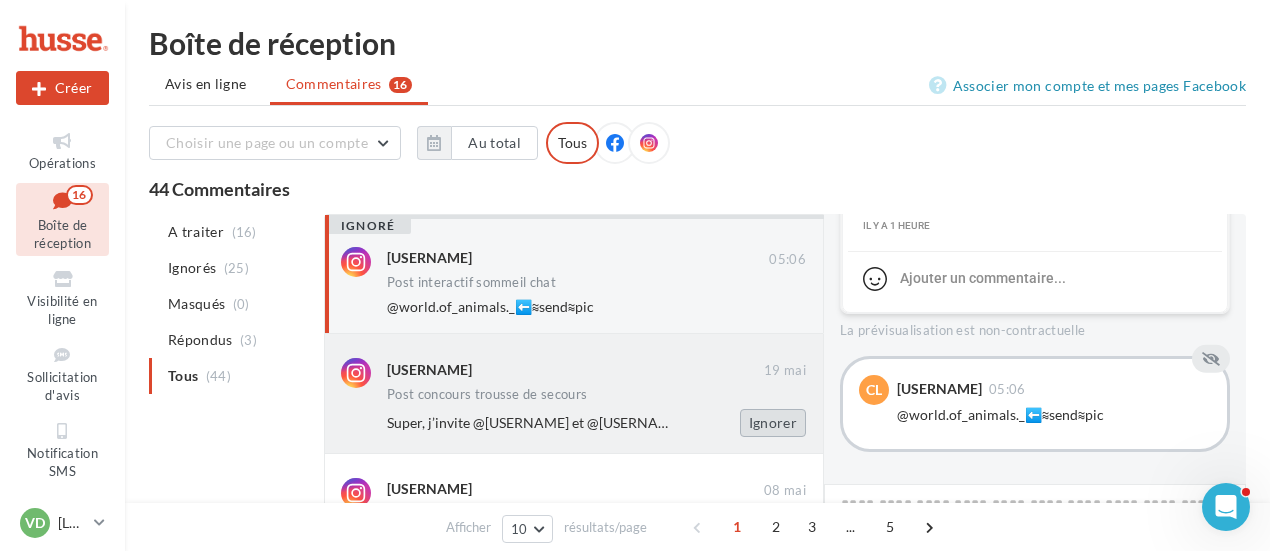 click on "Ignorer" at bounding box center [773, 423] 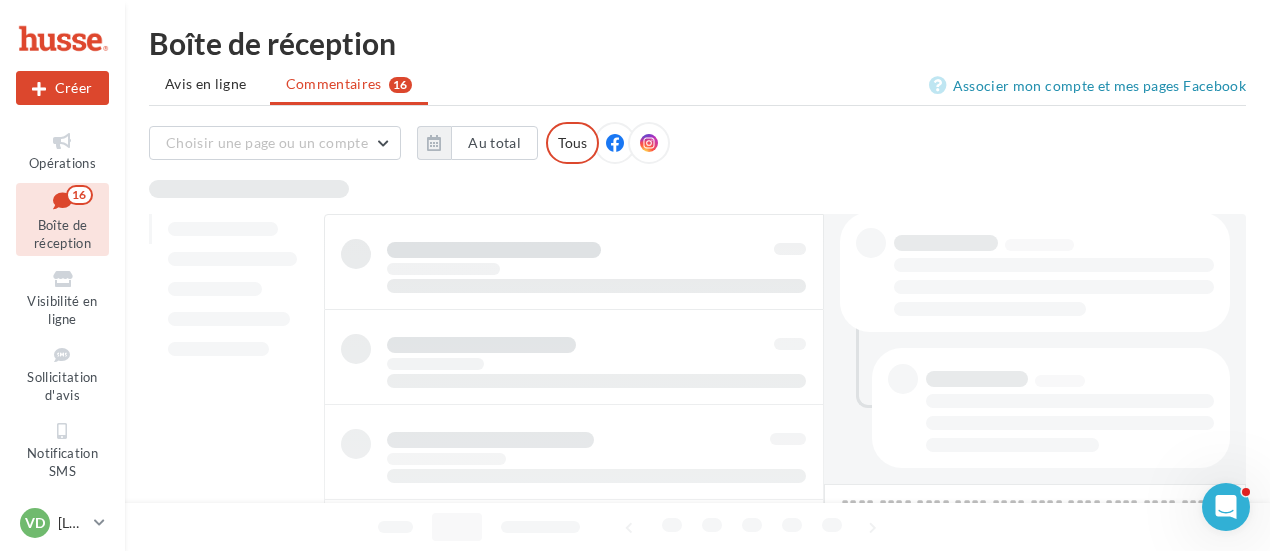scroll, scrollTop: 413, scrollLeft: 0, axis: vertical 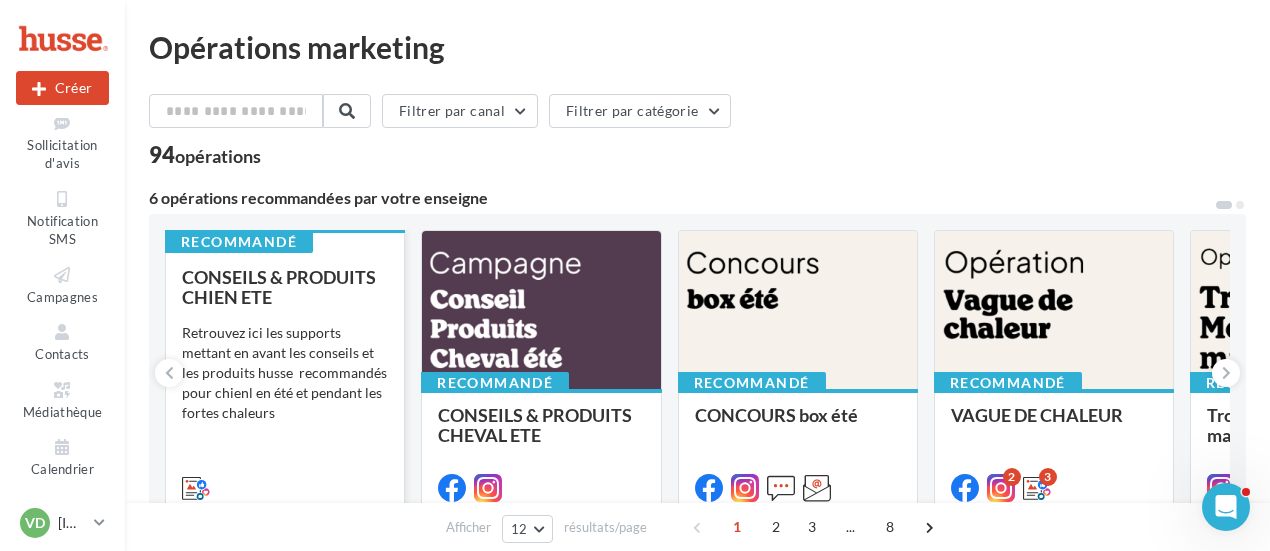 click on "Retrouvez ici les supports mettant en avant les conseils et les produits husse  recommandés pour chienl en été et pendant les fortes chaleurs" at bounding box center (285, 373) 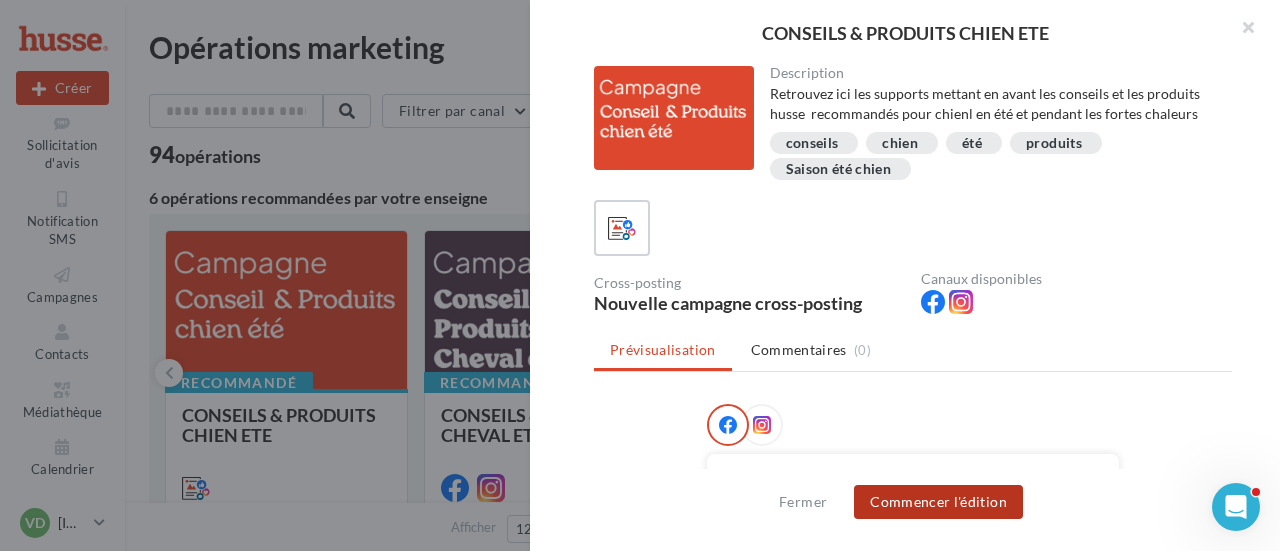 click on "Commencer l'édition" at bounding box center [938, 502] 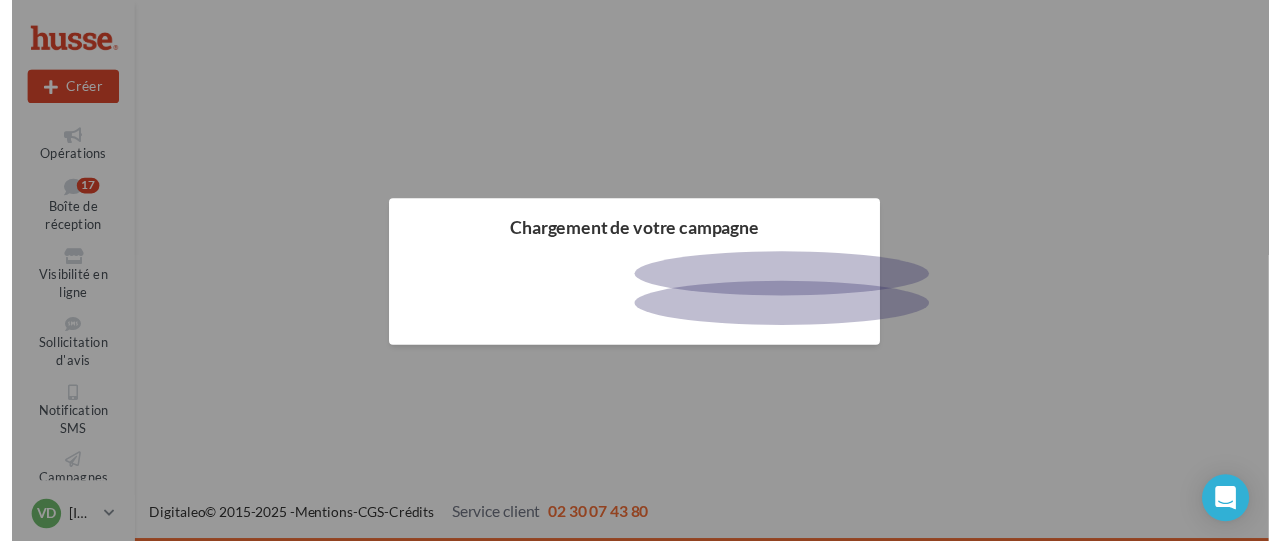 scroll, scrollTop: 0, scrollLeft: 0, axis: both 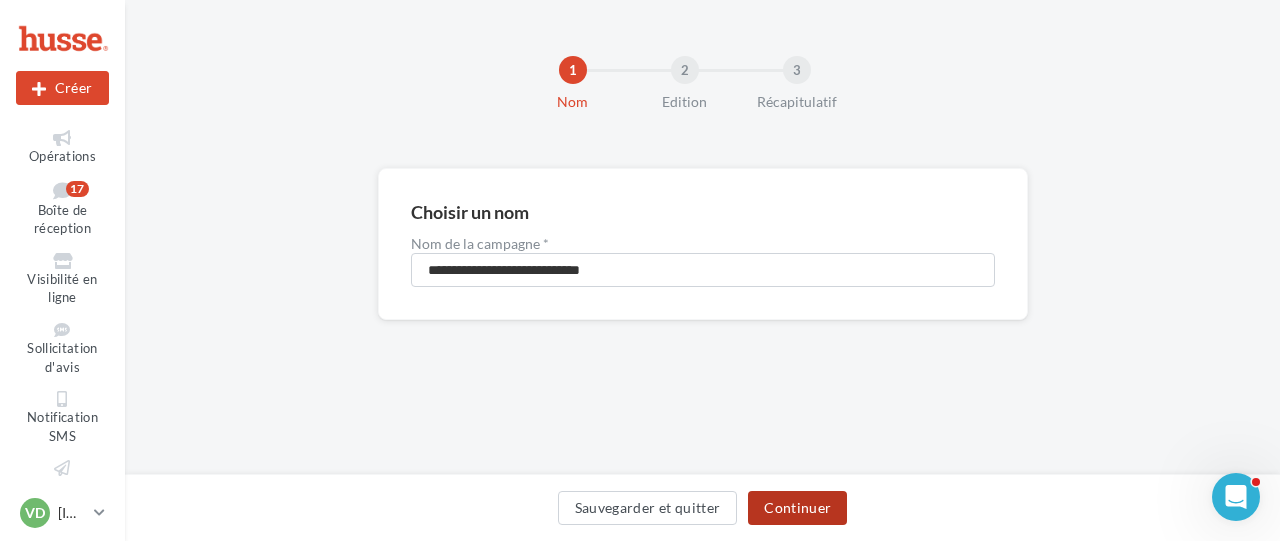 click on "Continuer" at bounding box center (797, 508) 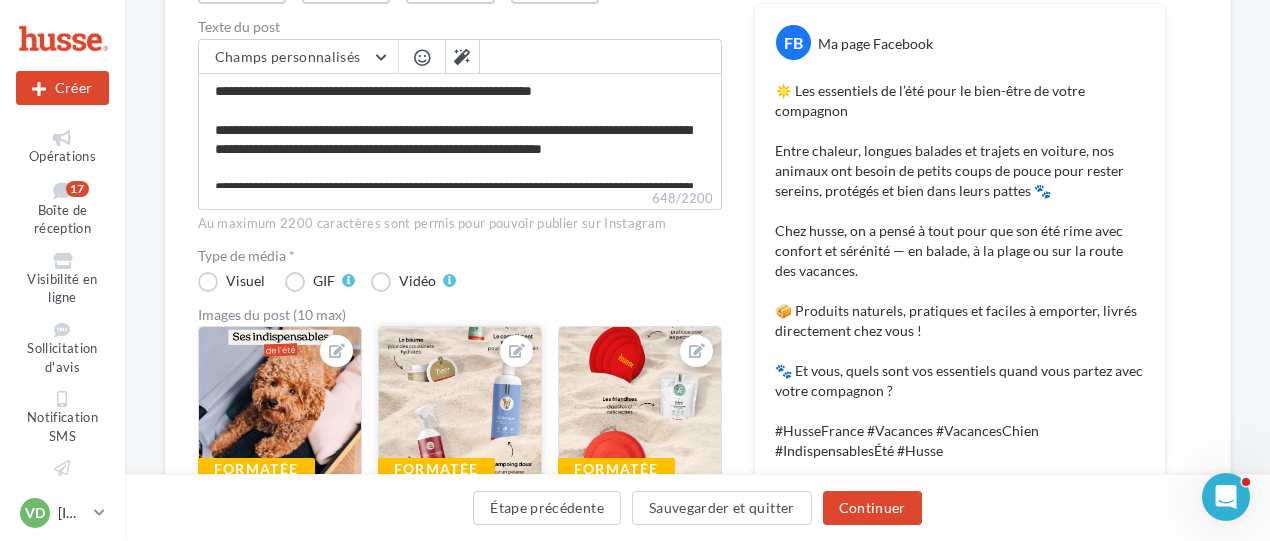 scroll, scrollTop: 0, scrollLeft: 0, axis: both 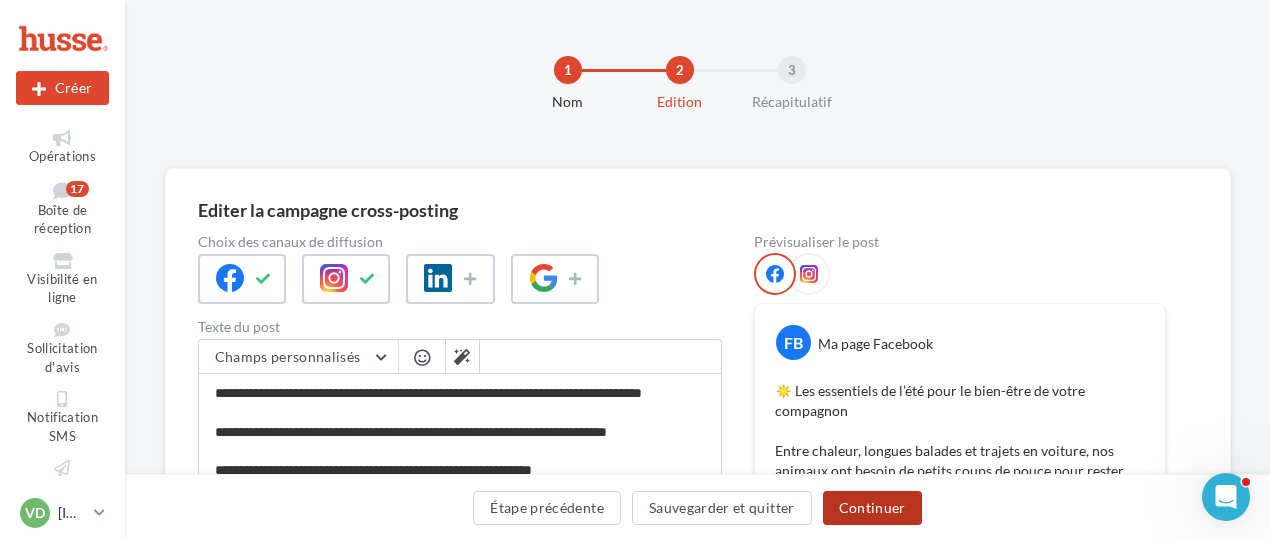 click on "Continuer" at bounding box center [872, 508] 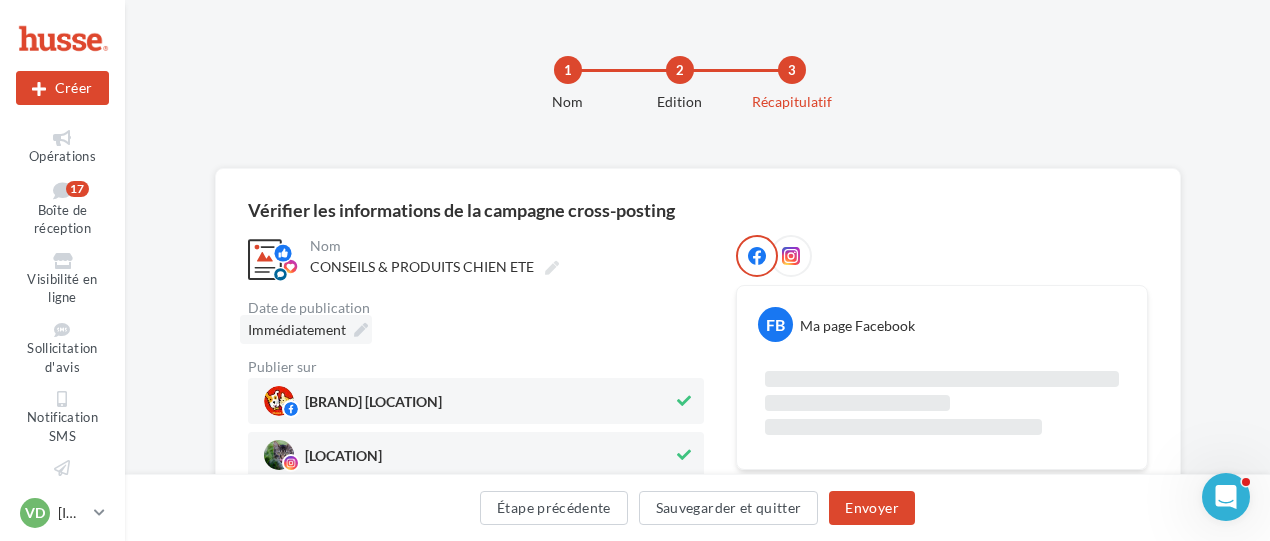 click at bounding box center [361, 330] 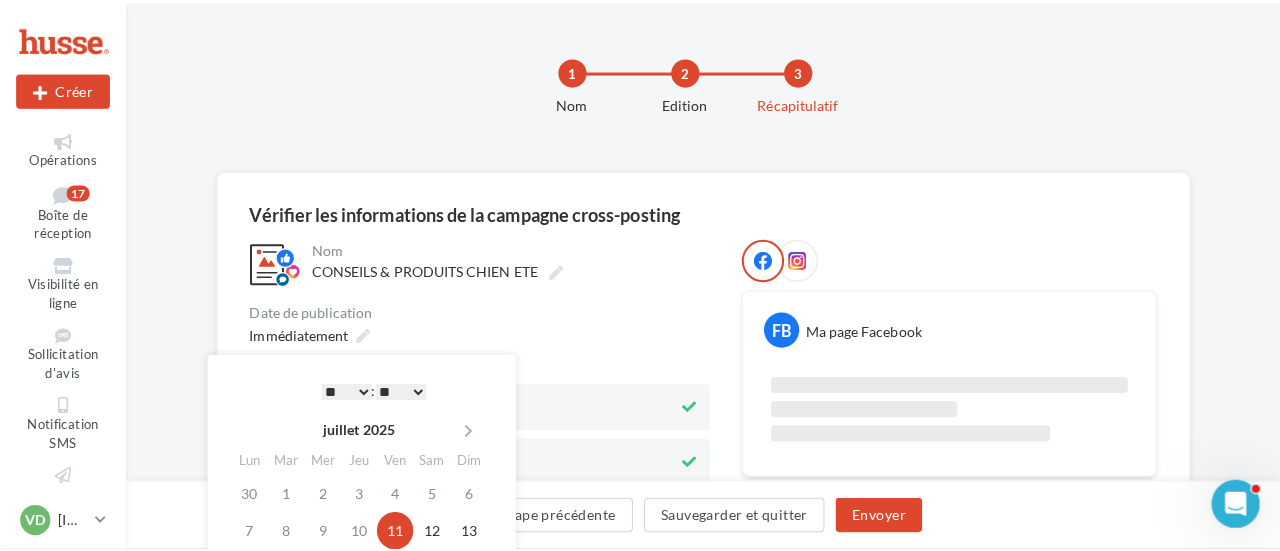 scroll, scrollTop: 200, scrollLeft: 0, axis: vertical 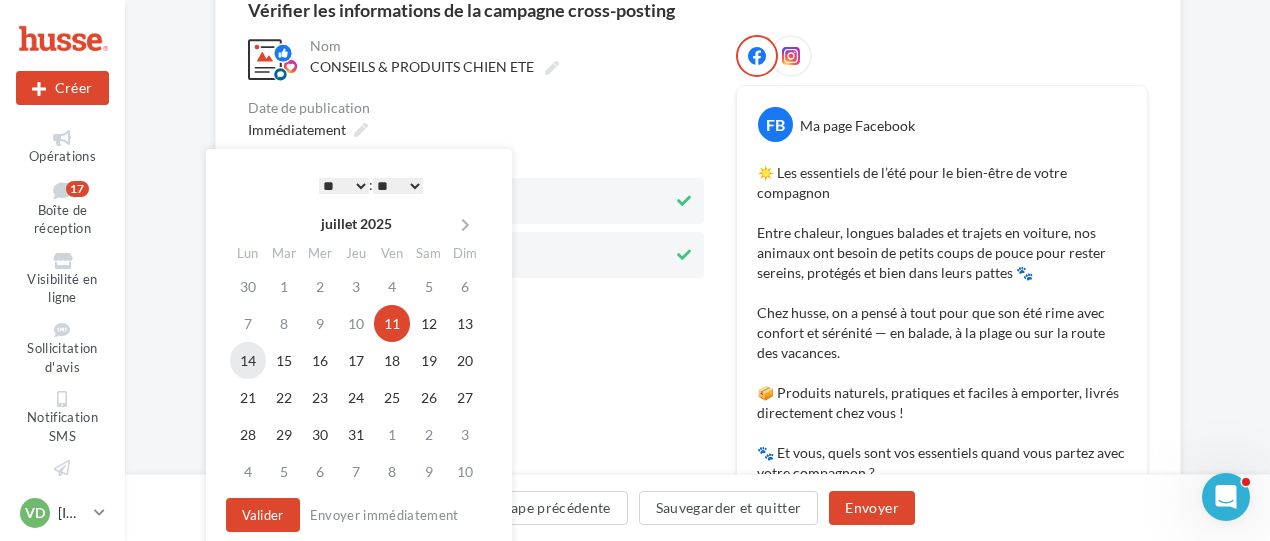 click on "14" at bounding box center (248, 360) 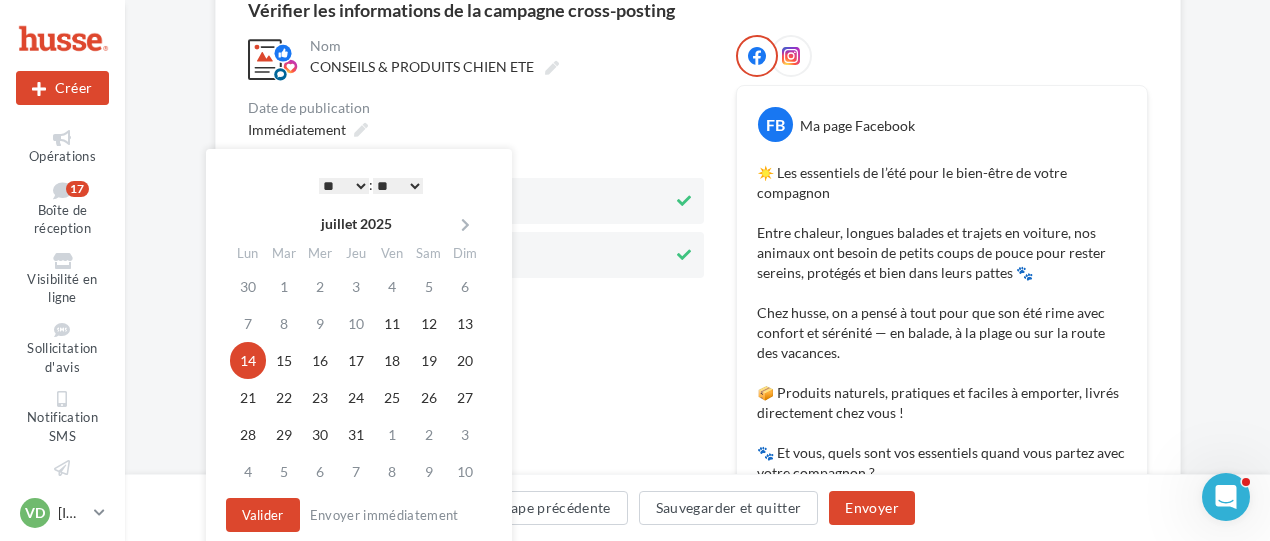 click on "* * * * * * * * * * ** ** ** ** ** ** ** ** ** ** ** ** ** **" at bounding box center [344, 186] 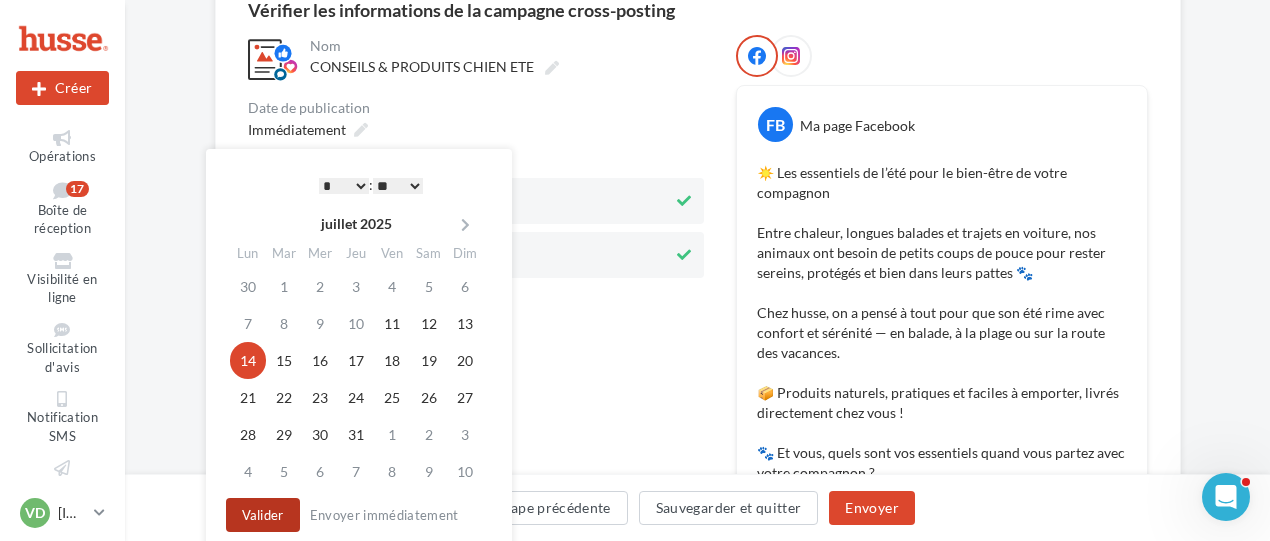 click on "Valider" at bounding box center [263, 515] 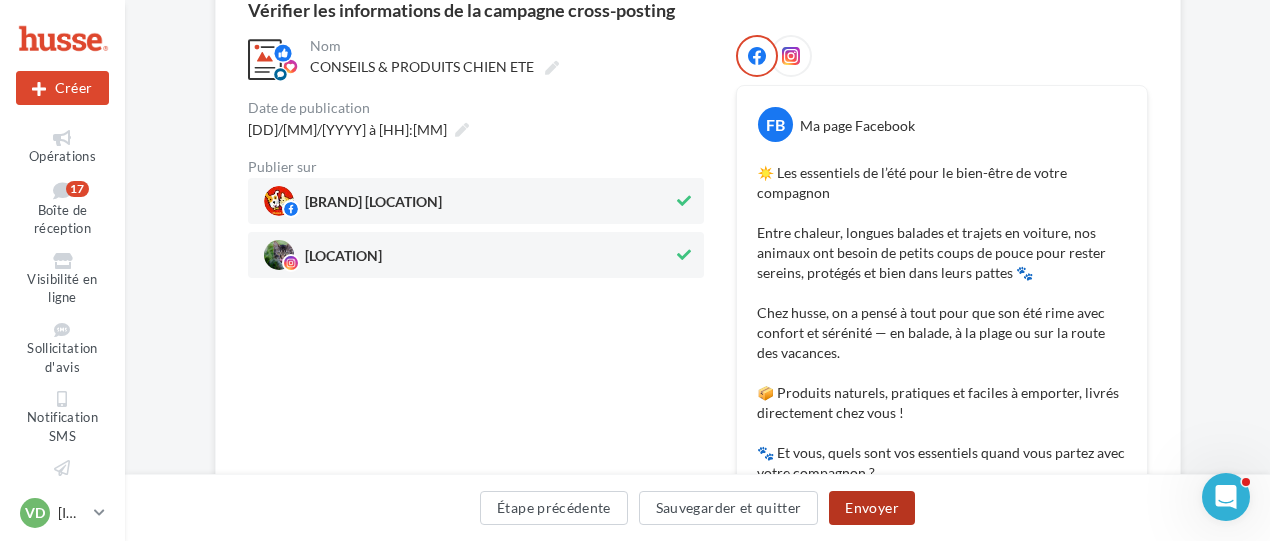 click on "Envoyer" at bounding box center (871, 508) 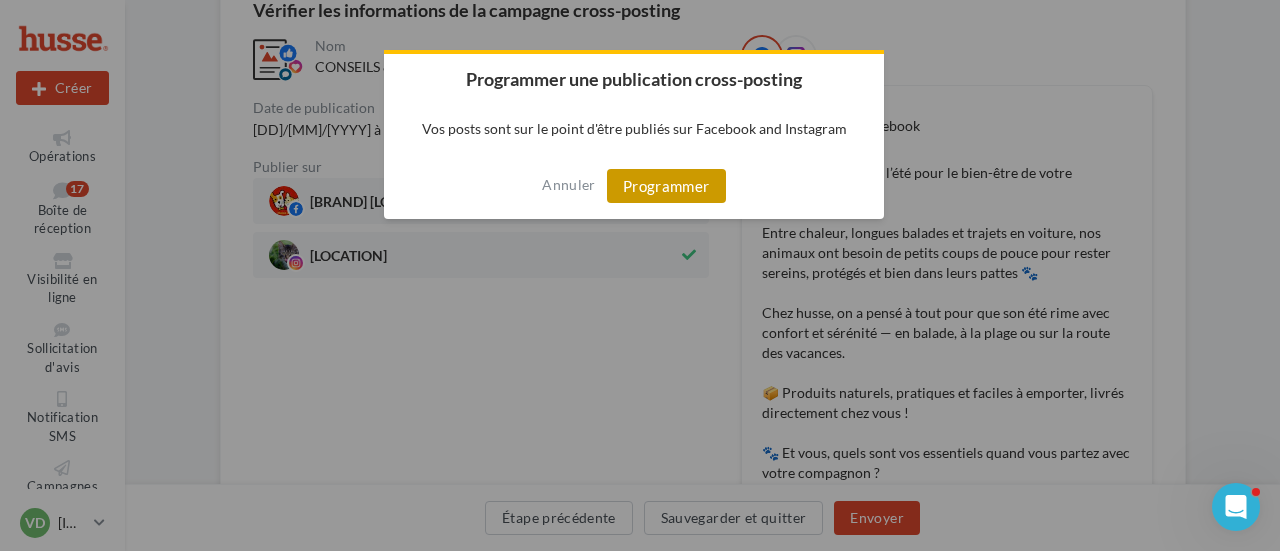 click on "Programmer" at bounding box center (666, 186) 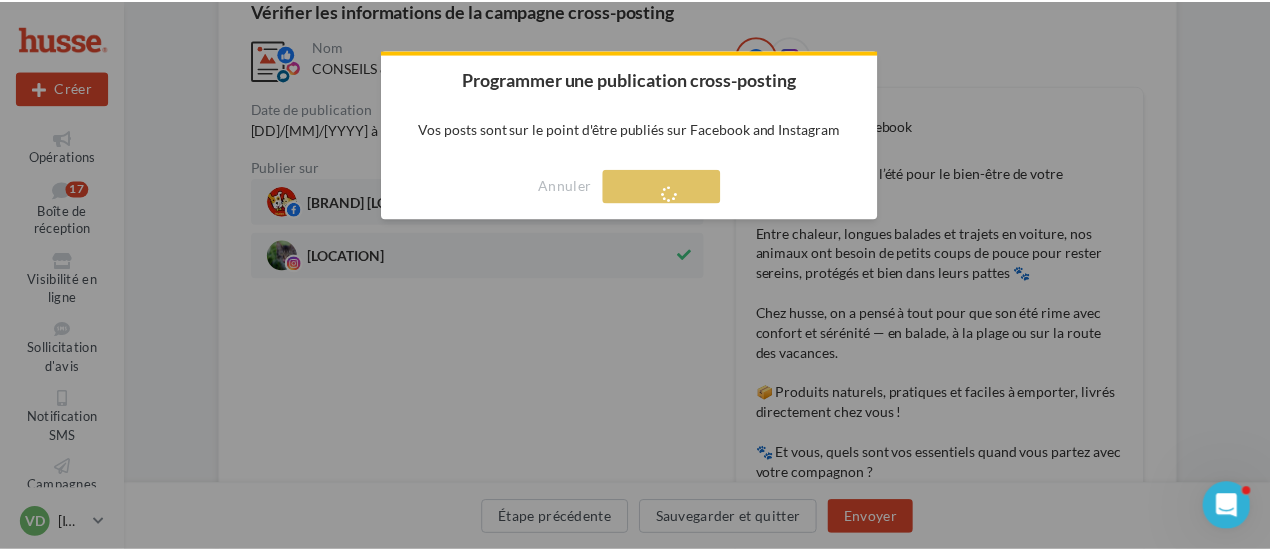 scroll, scrollTop: 32, scrollLeft: 0, axis: vertical 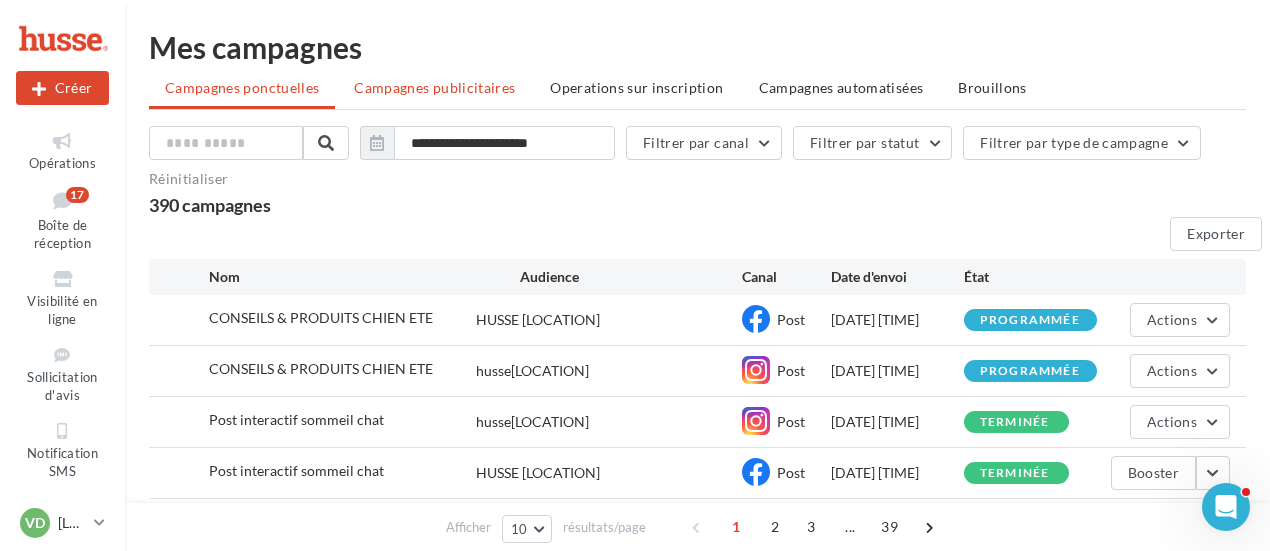 click on "Campagnes publicitaires" at bounding box center (434, 87) 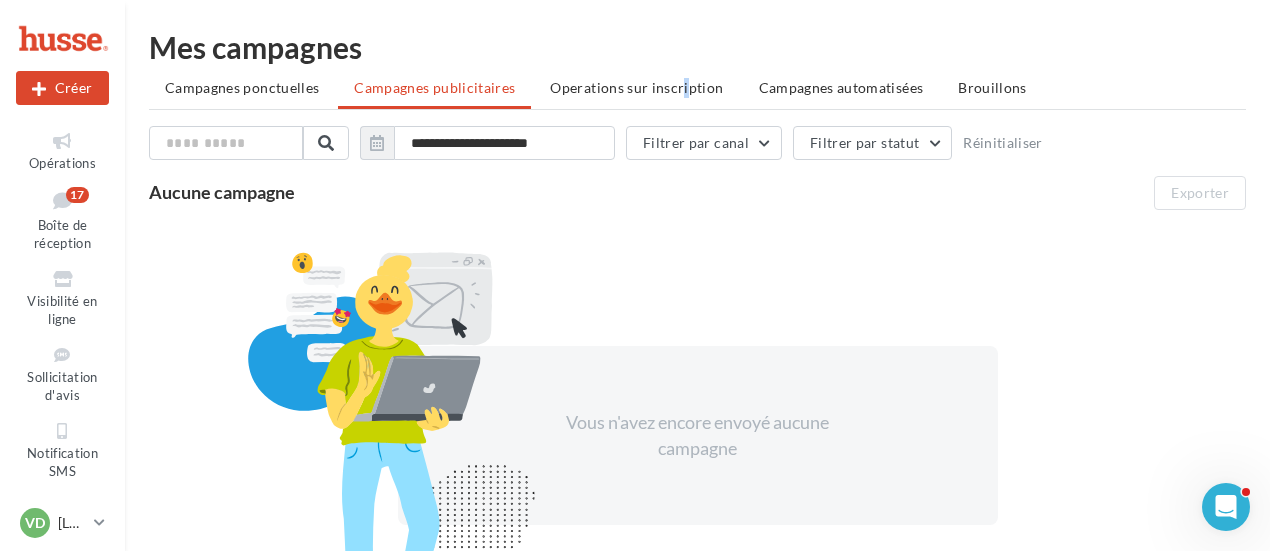 click on "Operations sur inscription" at bounding box center [636, 87] 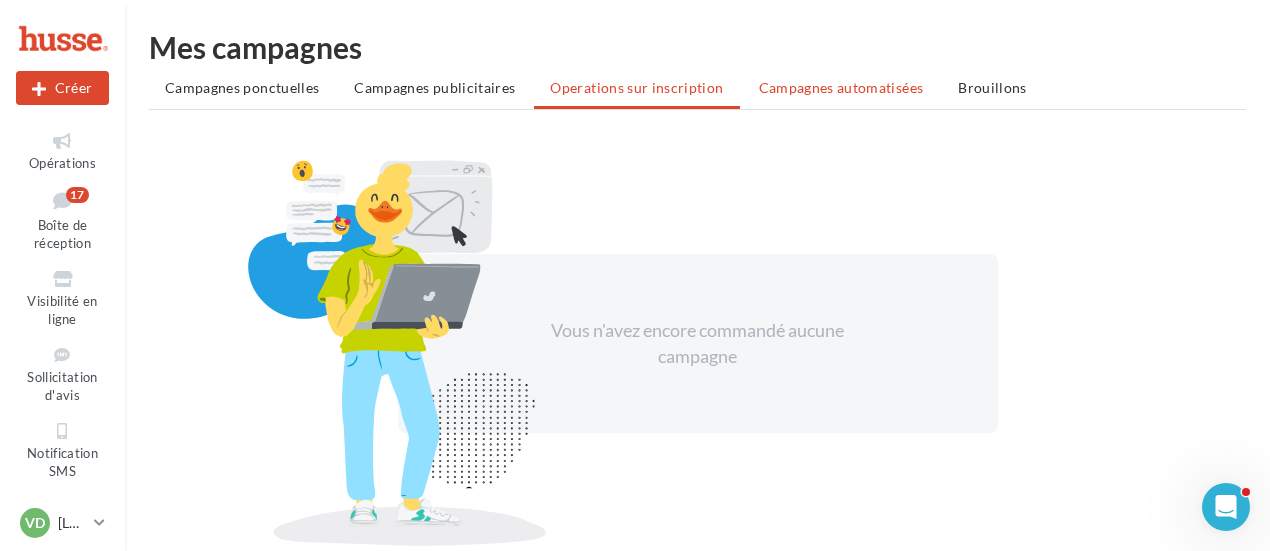 click on "Campagnes automatisées" at bounding box center [841, 87] 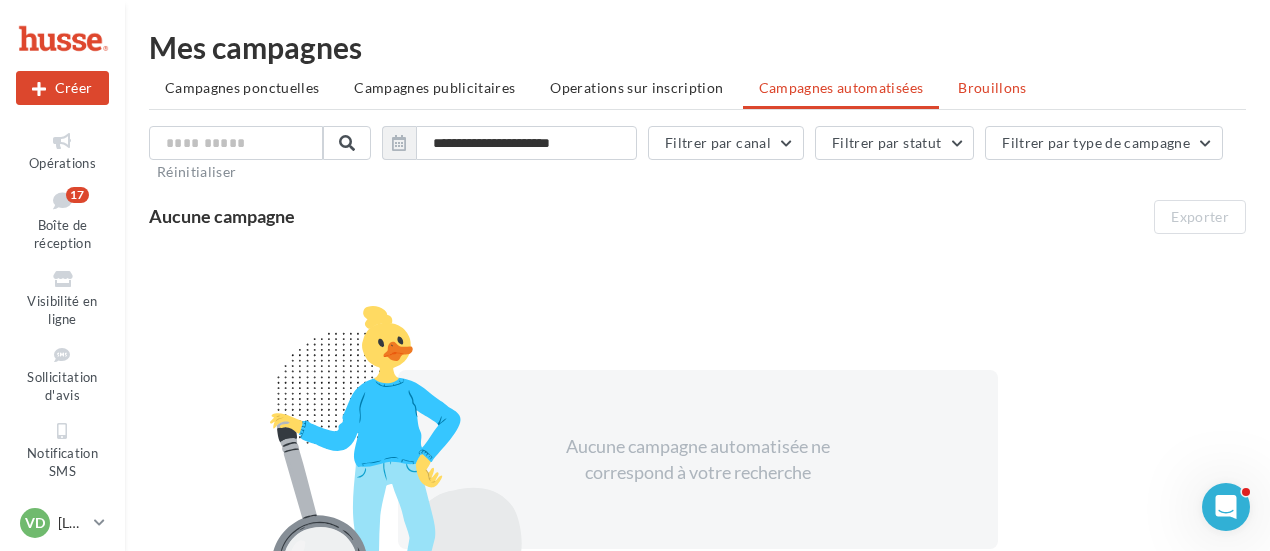 click on "Brouillons" at bounding box center [992, 87] 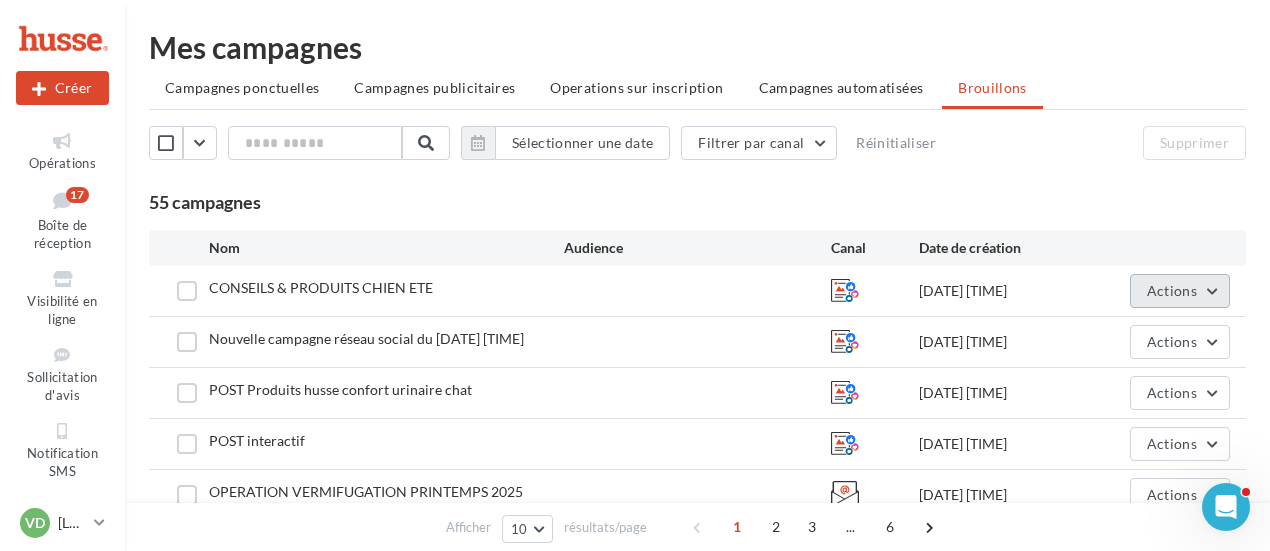 click on "Actions" at bounding box center [1172, 290] 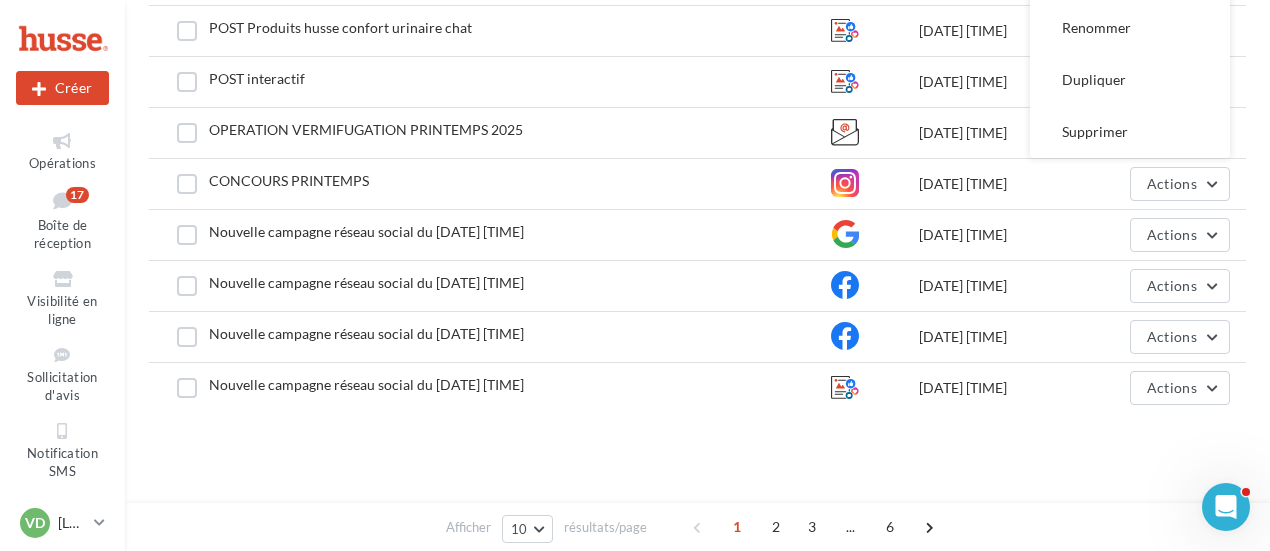 scroll, scrollTop: 0, scrollLeft: 0, axis: both 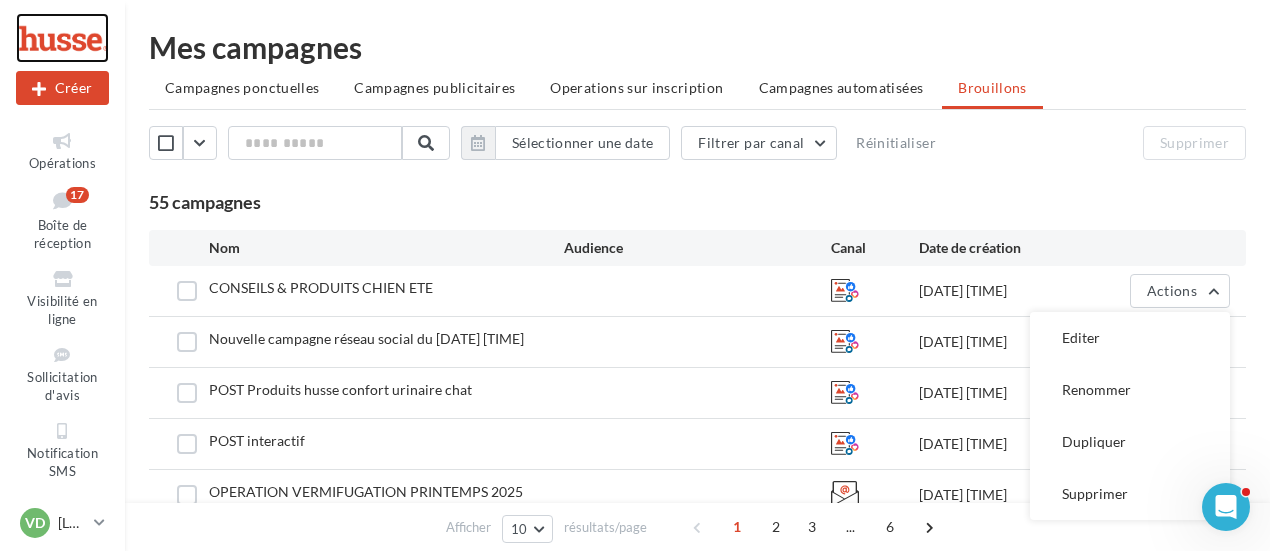 click at bounding box center [62, 38] 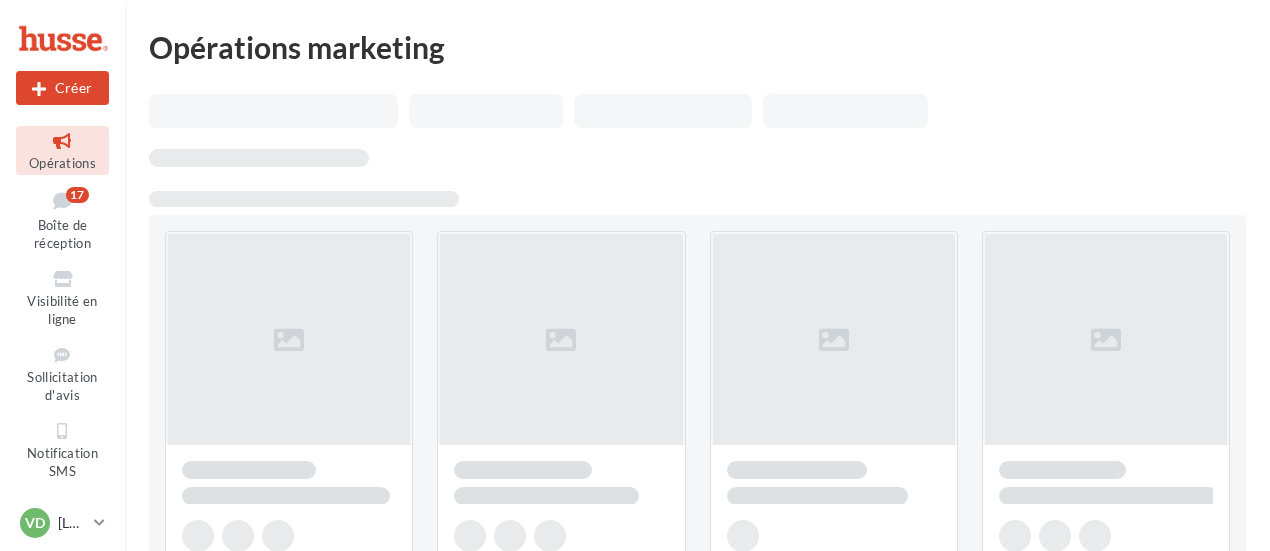 scroll, scrollTop: 0, scrollLeft: 0, axis: both 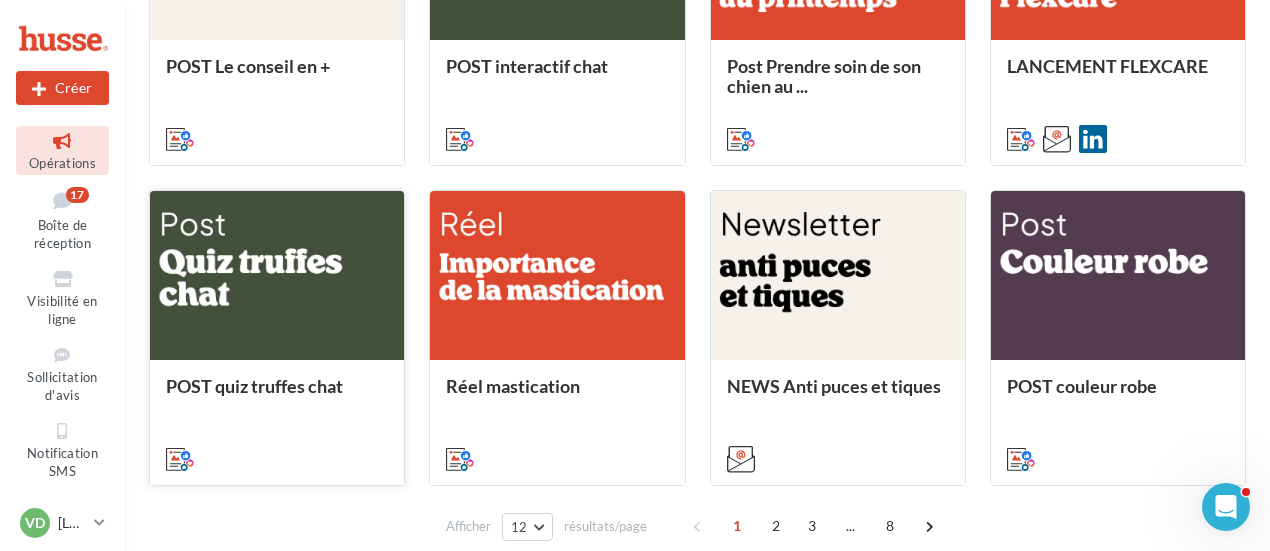 click at bounding box center [277, 276] 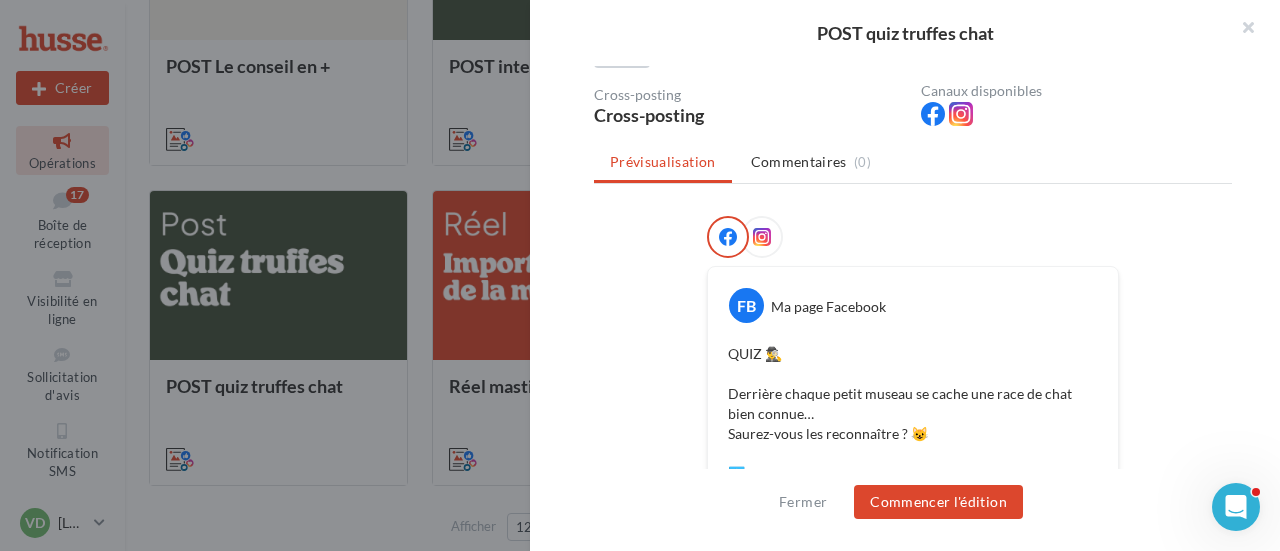 scroll, scrollTop: 0, scrollLeft: 0, axis: both 